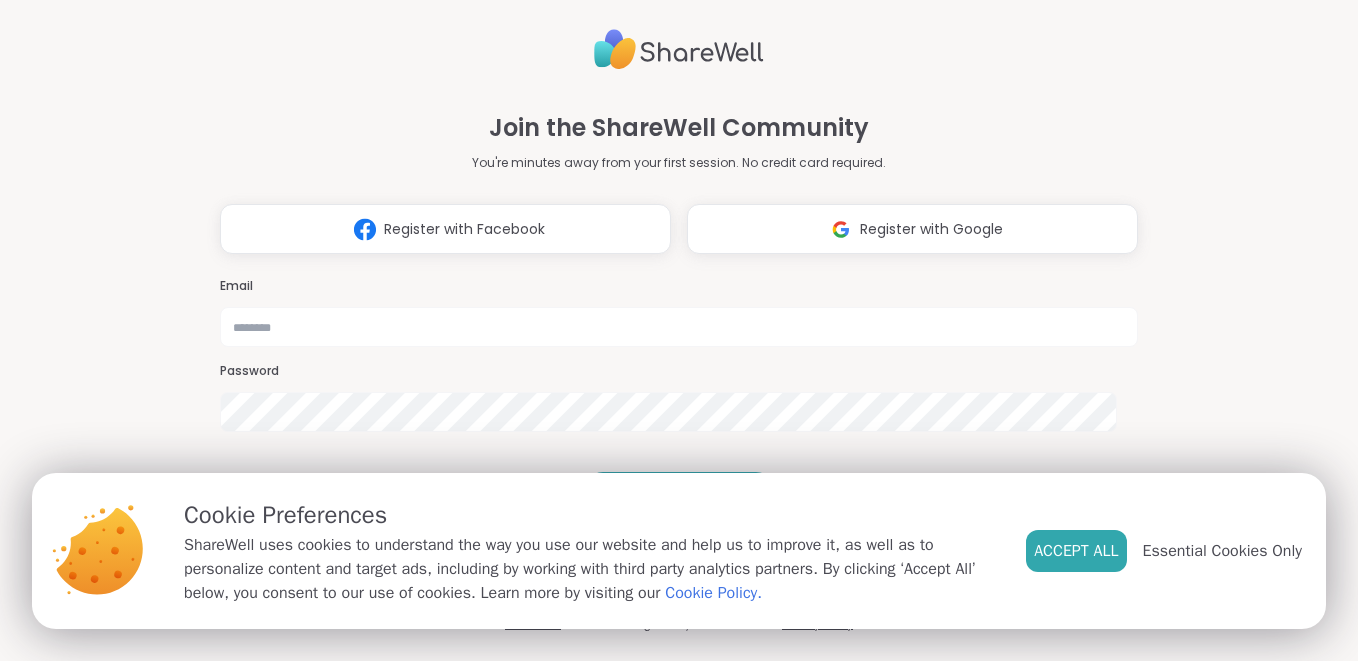 scroll, scrollTop: 0, scrollLeft: 0, axis: both 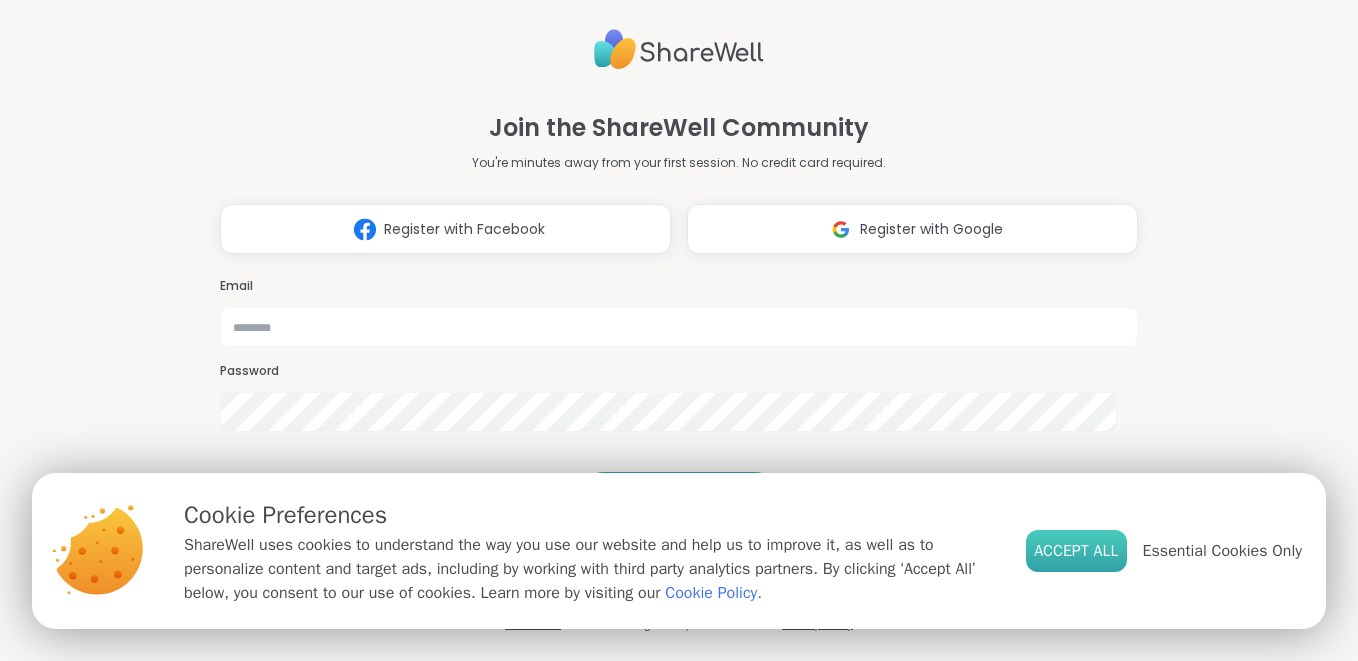 click on "Accept All" at bounding box center (1076, 551) 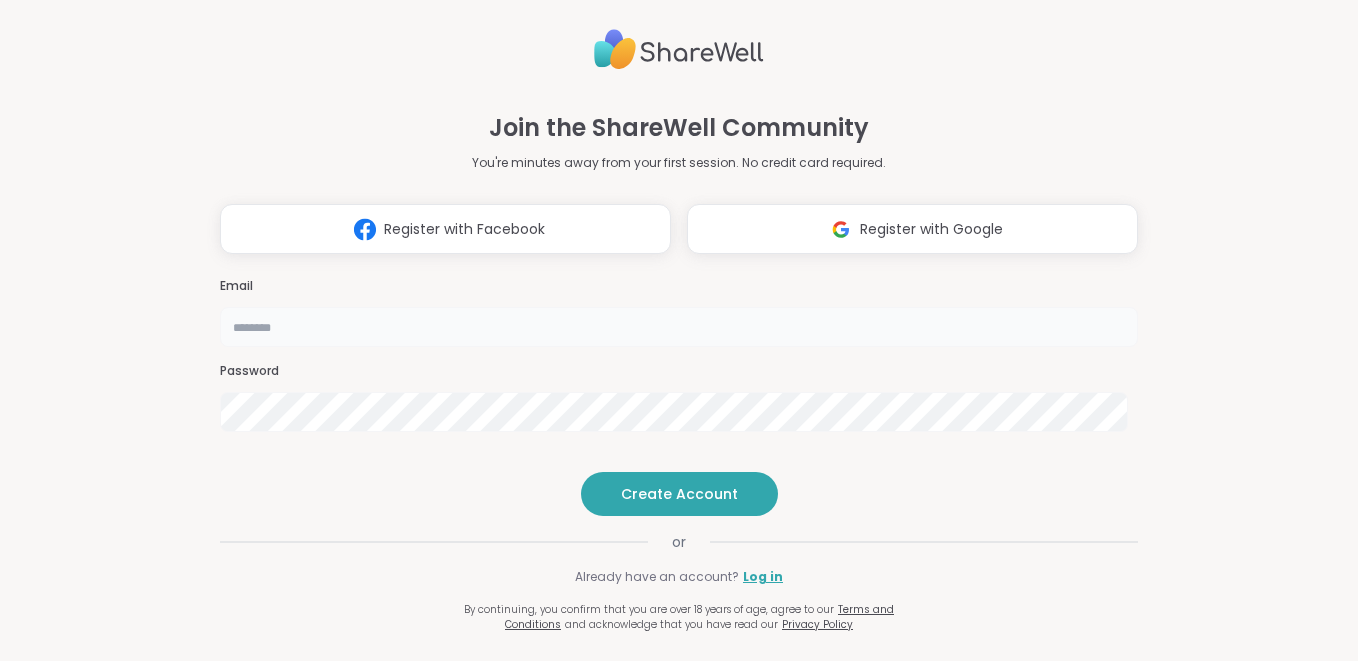 click at bounding box center [679, 327] 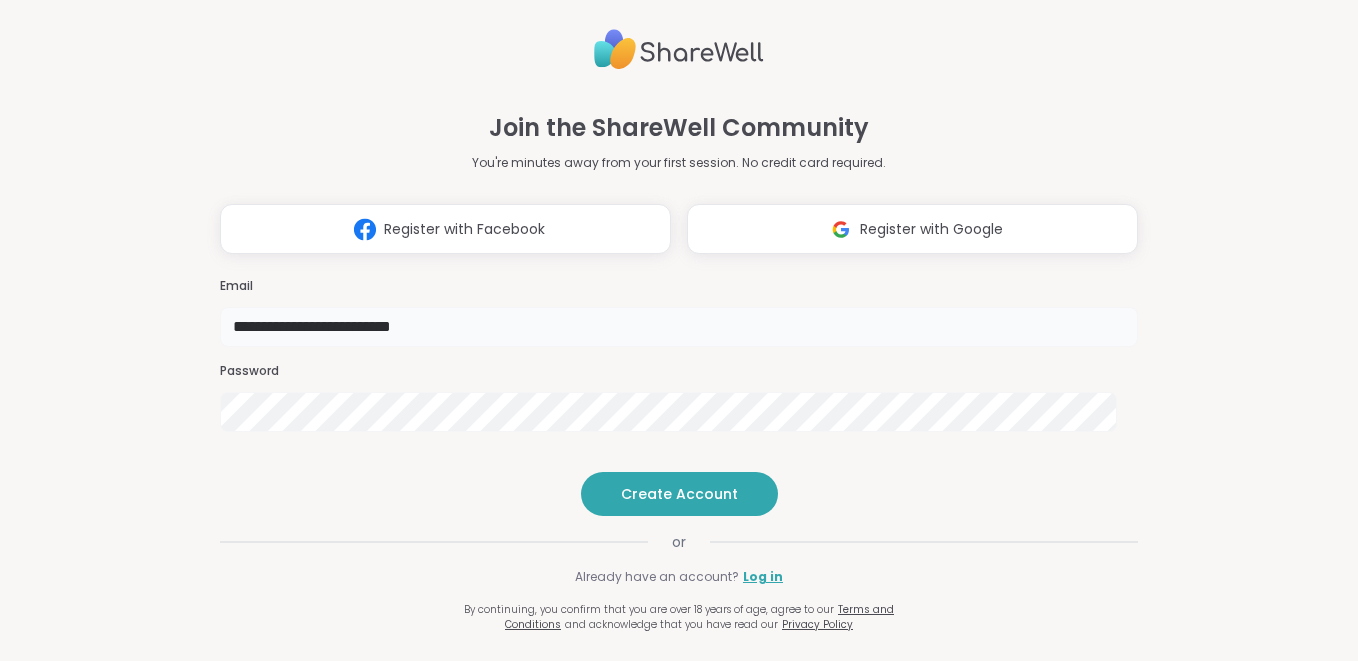 type on "**********" 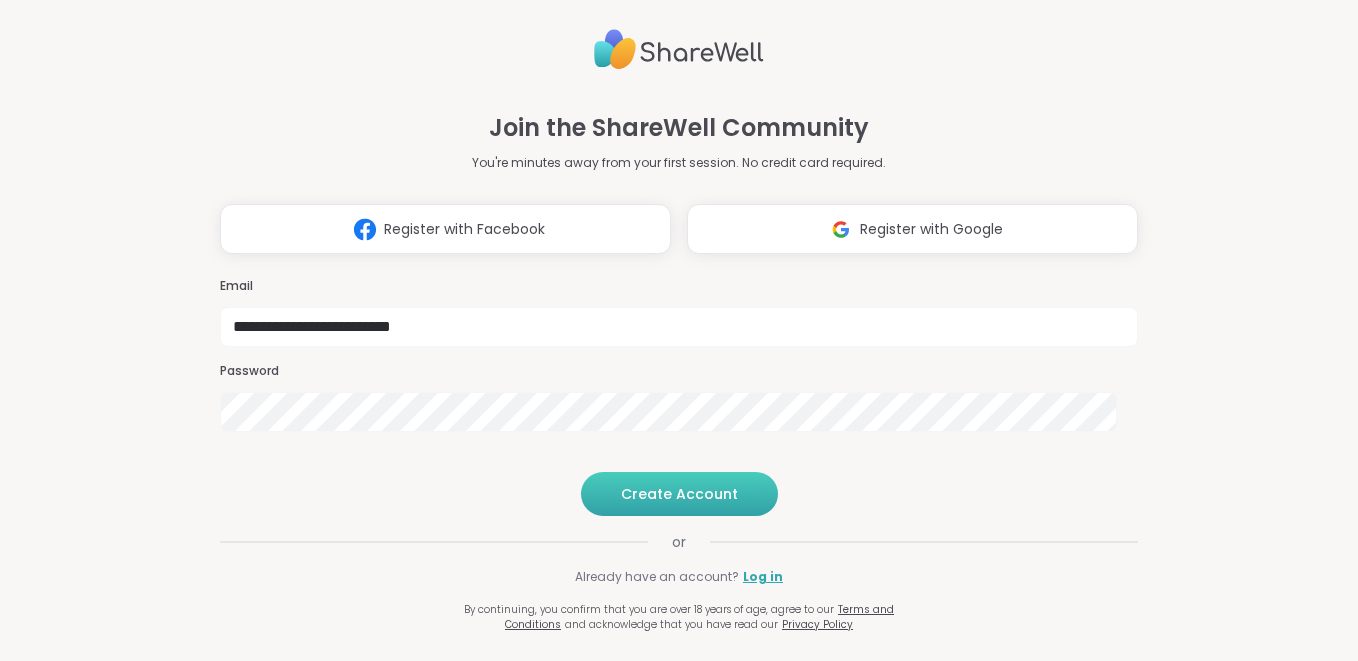 click on "Create Account" at bounding box center (679, 494) 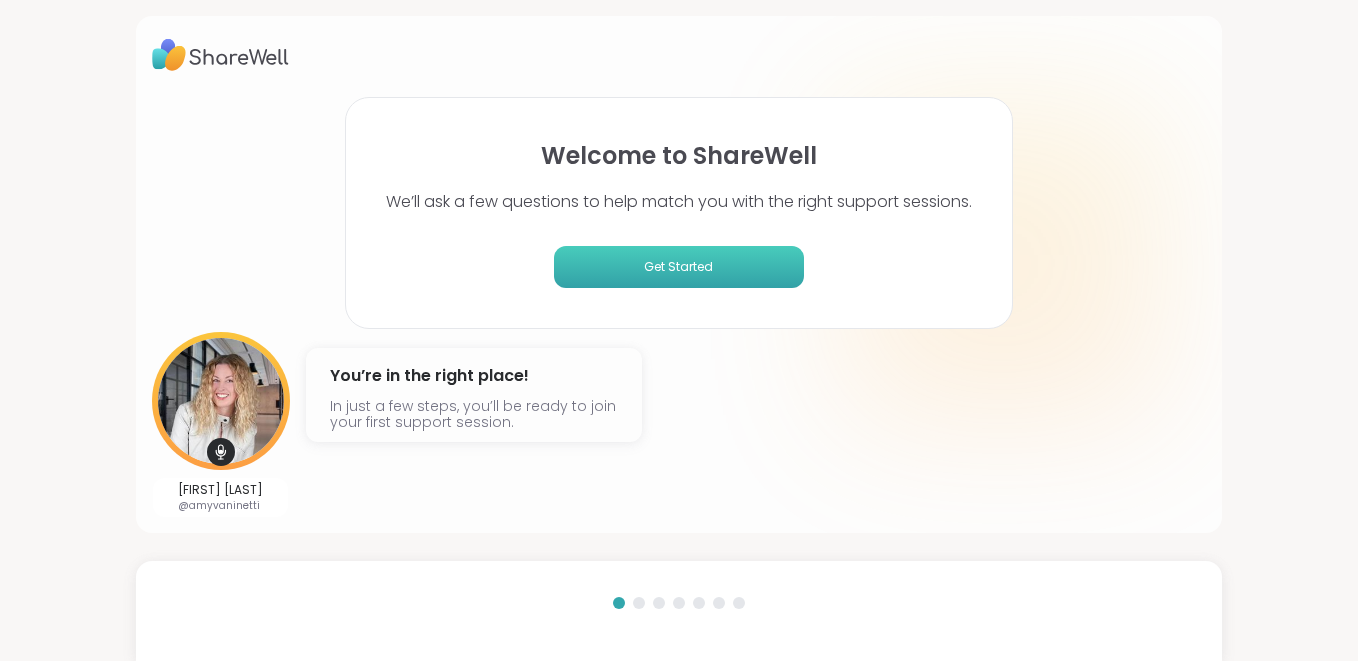 click on "Get Started" at bounding box center (679, 267) 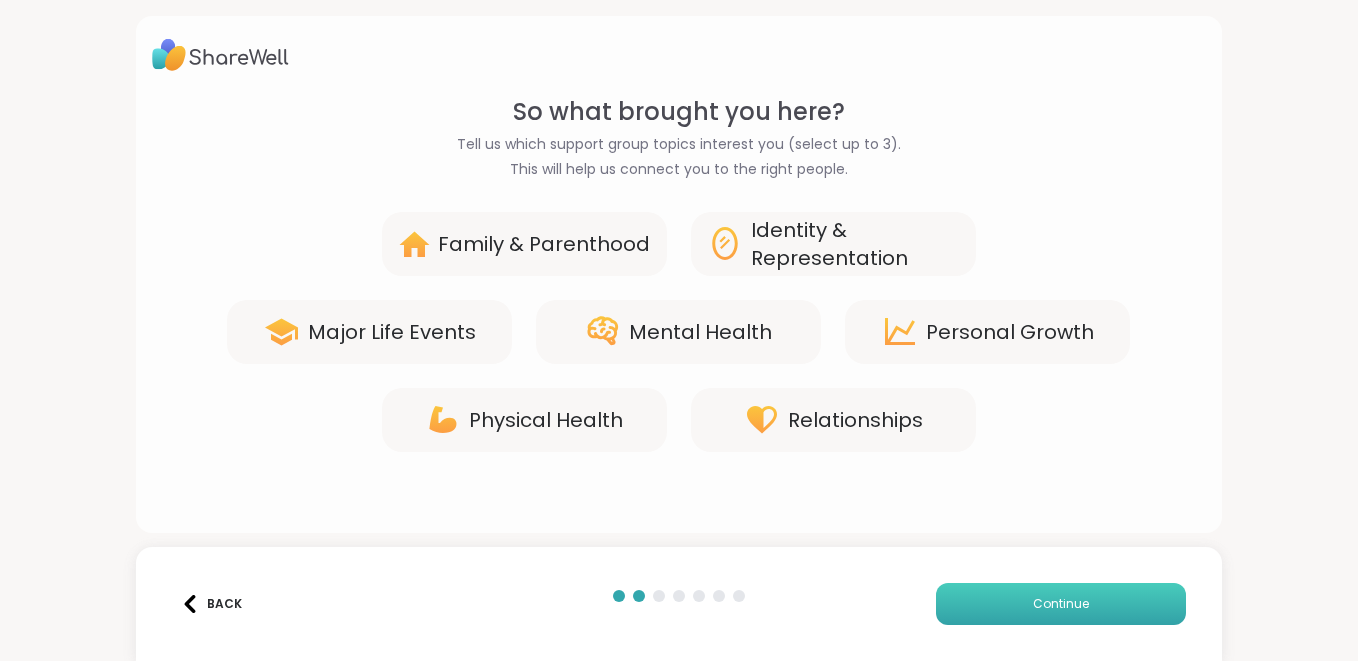 click on "Continue" at bounding box center [1061, 604] 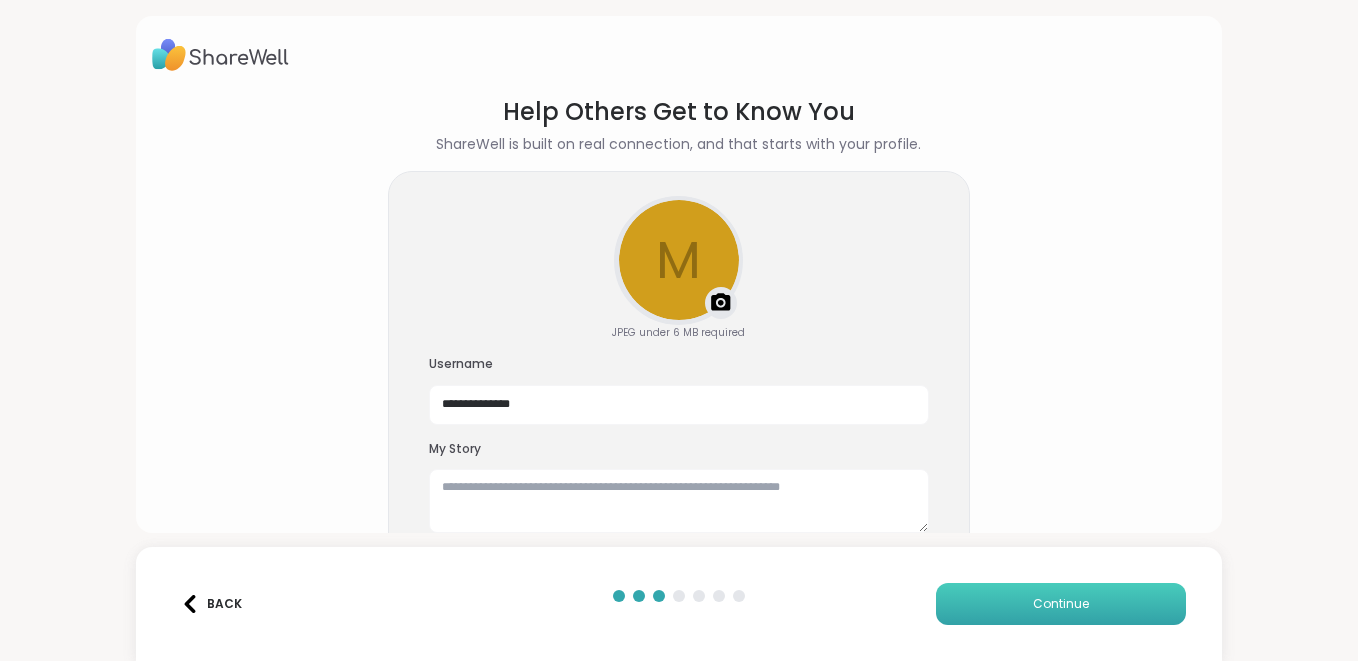 click on "Continue" at bounding box center (1061, 604) 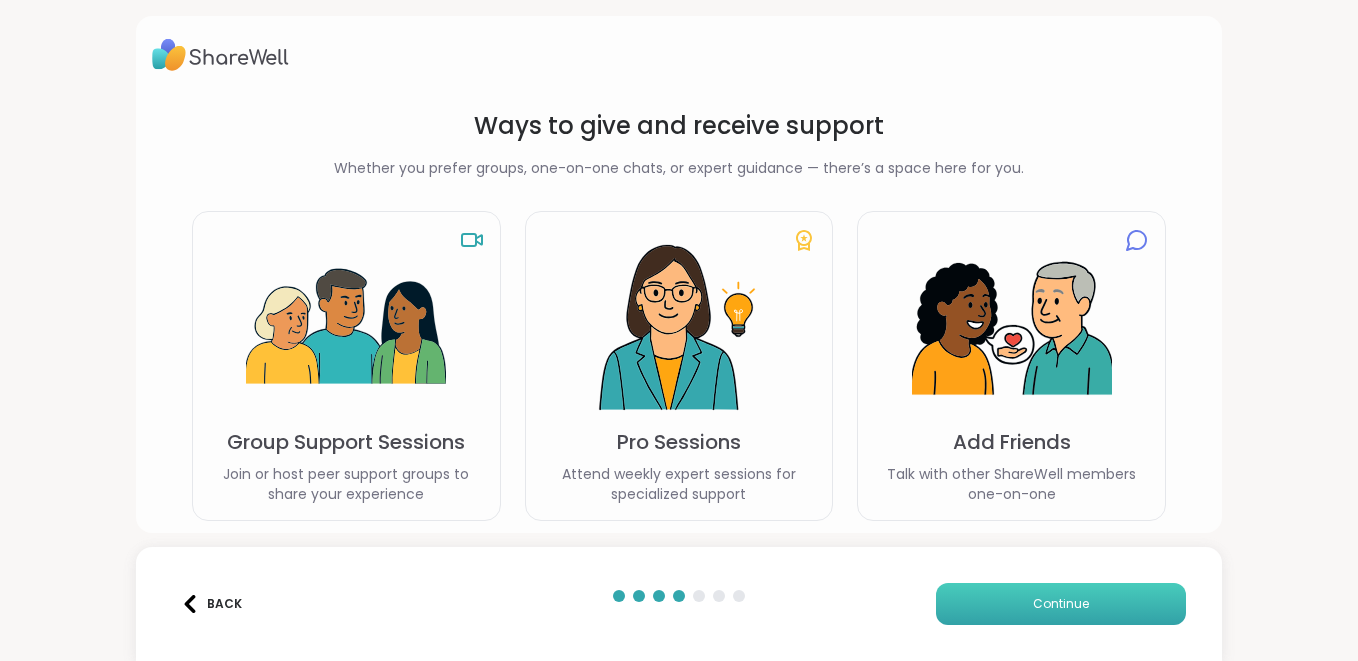 click on "Continue" at bounding box center (1061, 604) 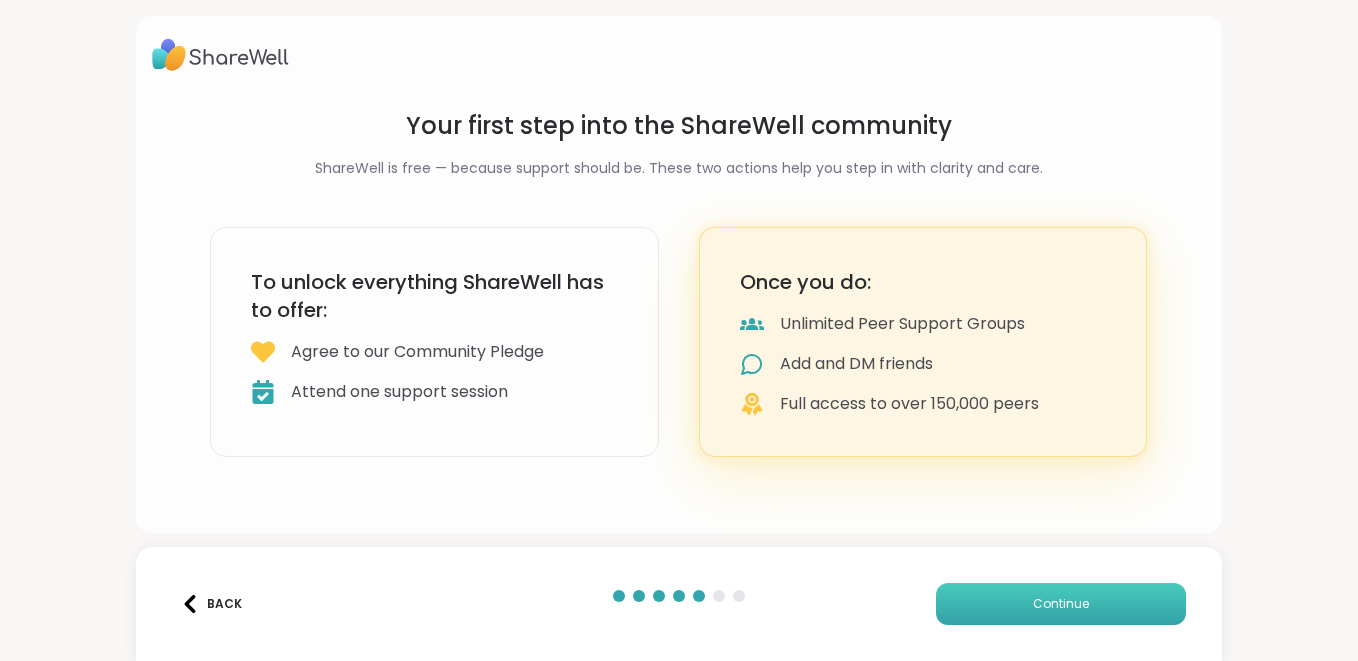 click on "Continue" at bounding box center [1061, 604] 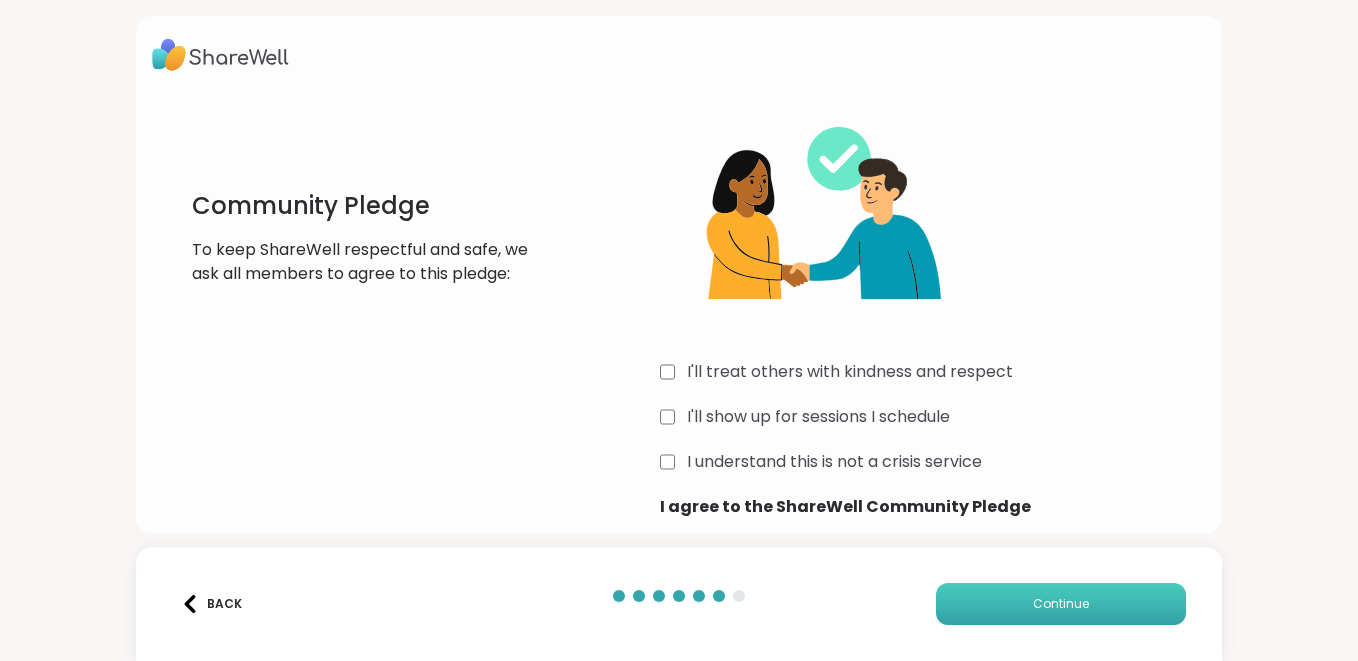 click on "Continue" at bounding box center (1061, 604) 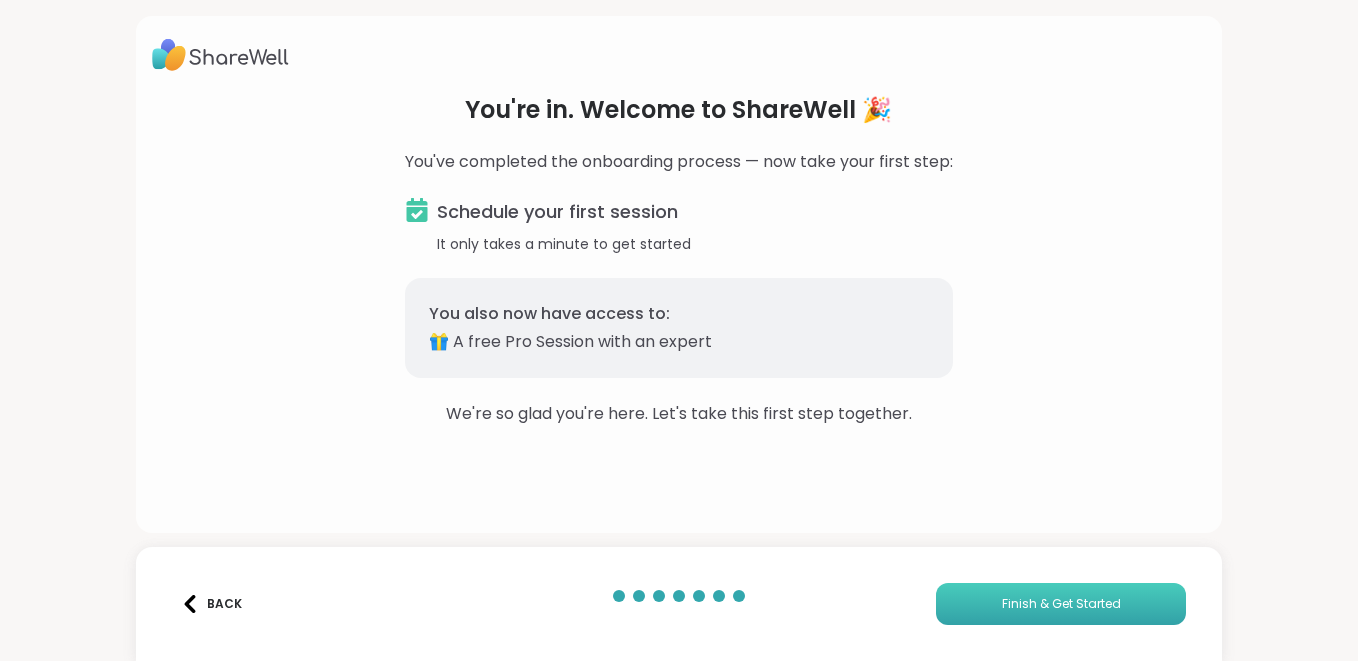 click on "Finish & Get Started" at bounding box center [1061, 604] 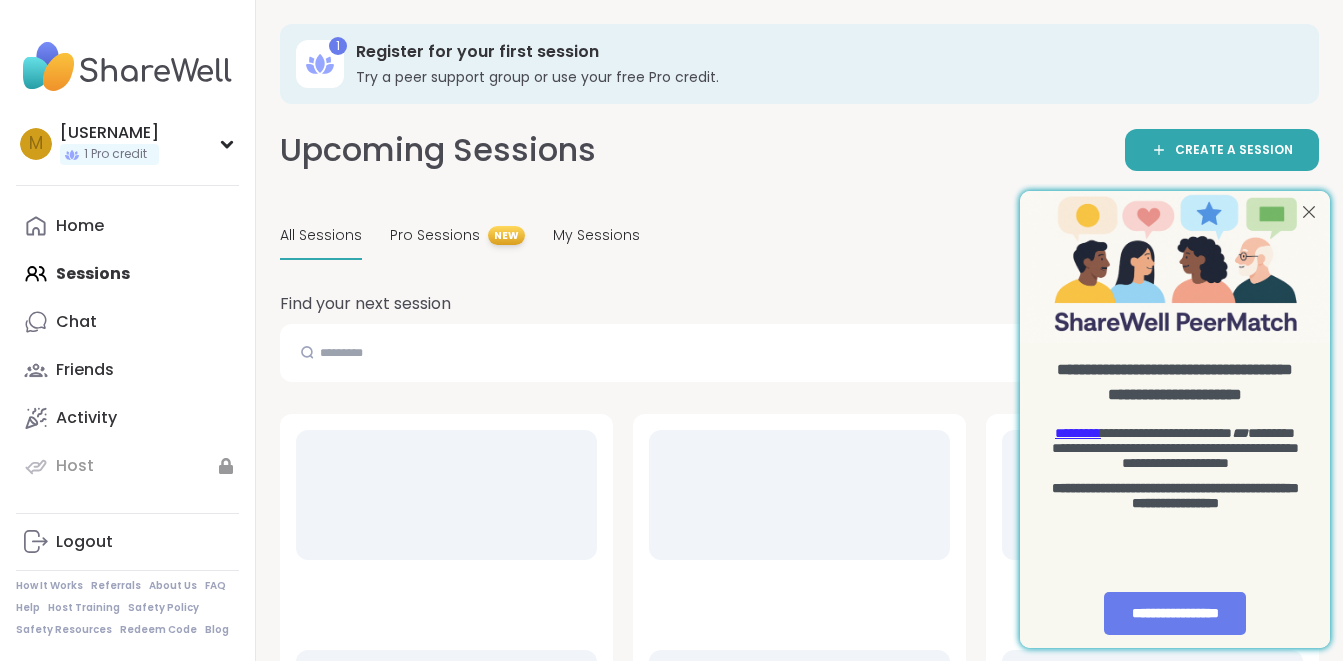 scroll, scrollTop: 0, scrollLeft: 0, axis: both 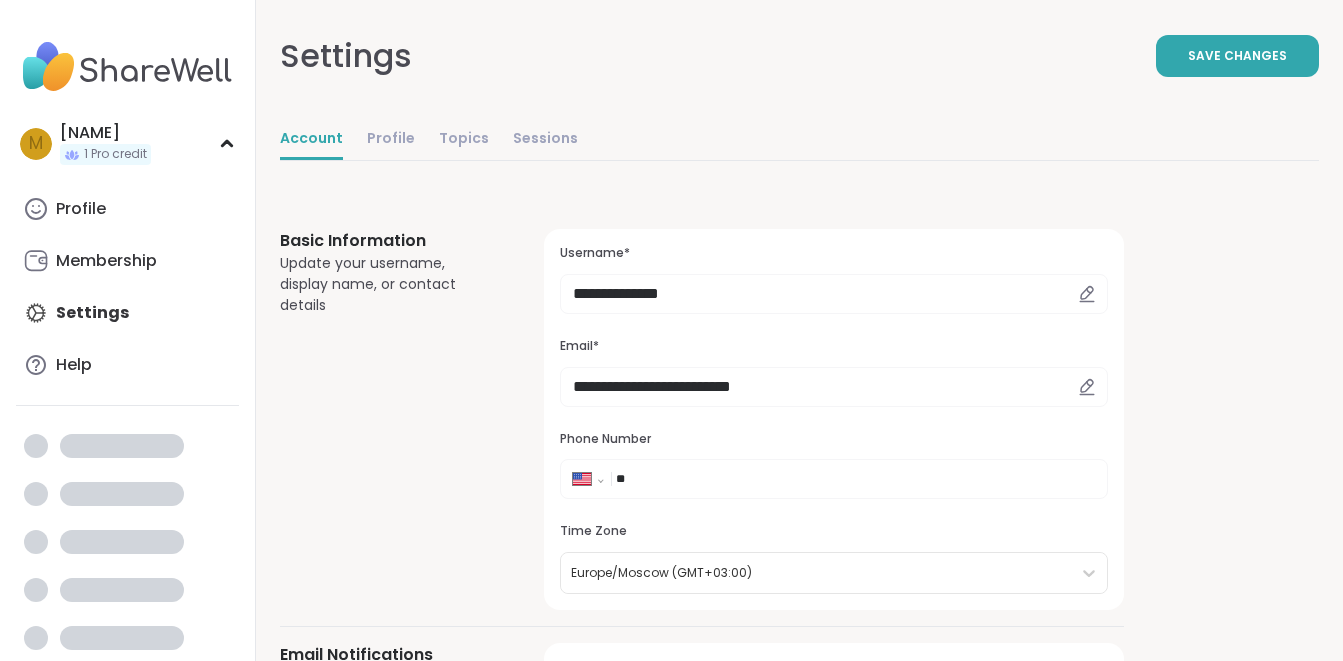 select on "**" 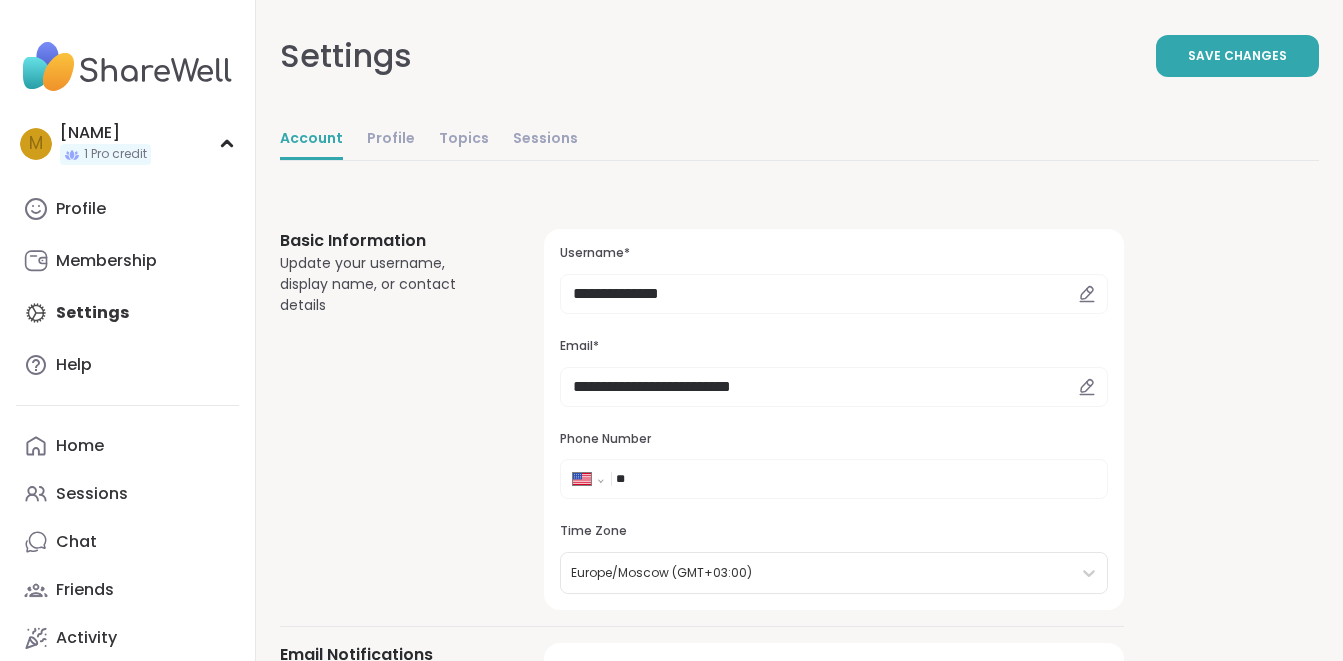 select on "**" 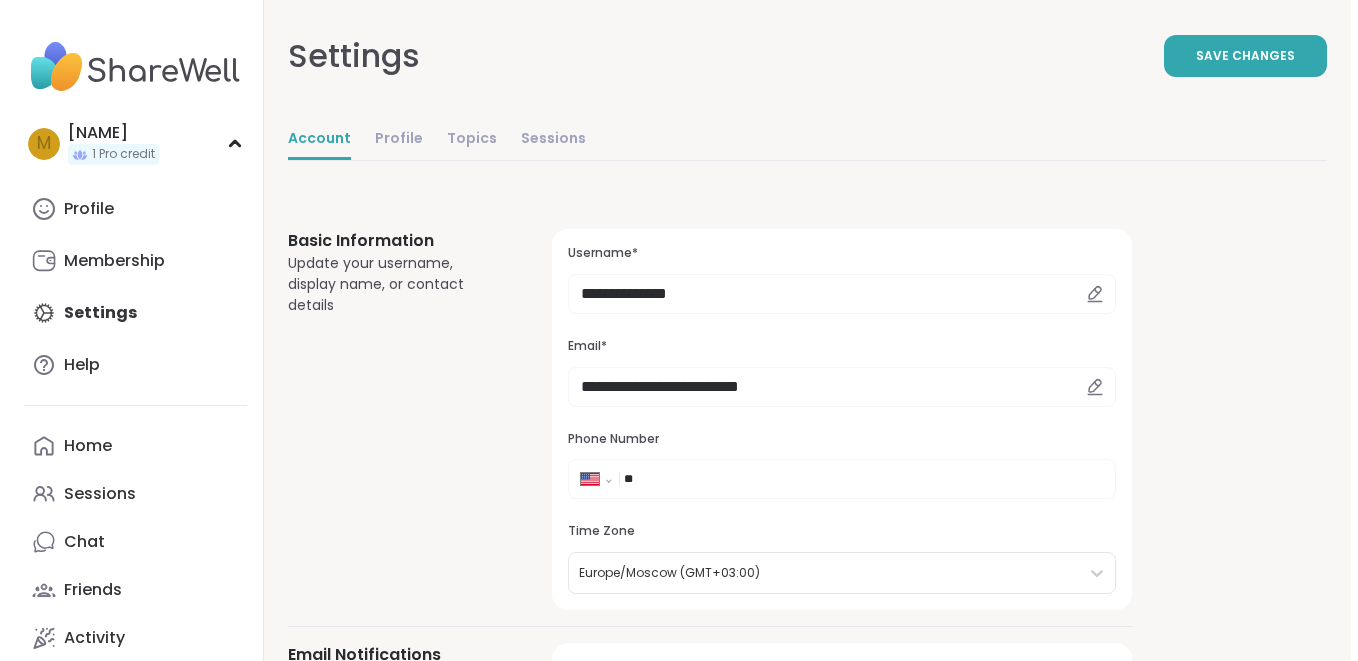 scroll, scrollTop: 0, scrollLeft: 0, axis: both 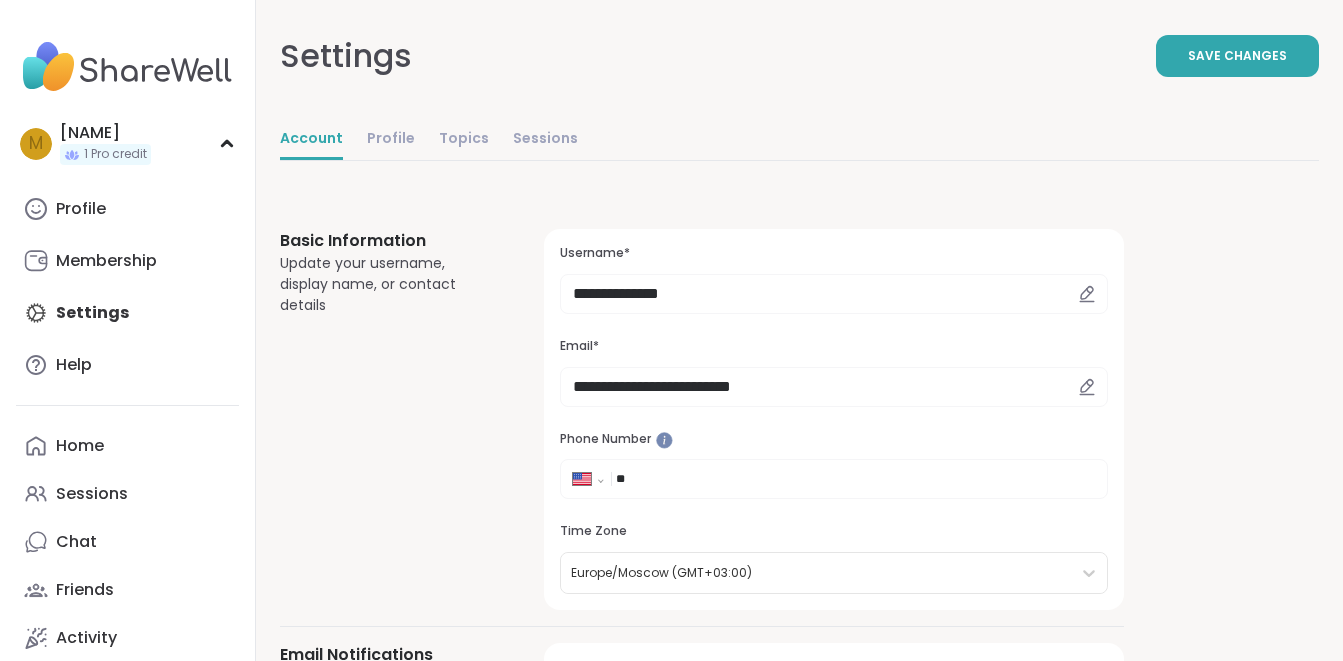 click on "**" at bounding box center [676, 479] 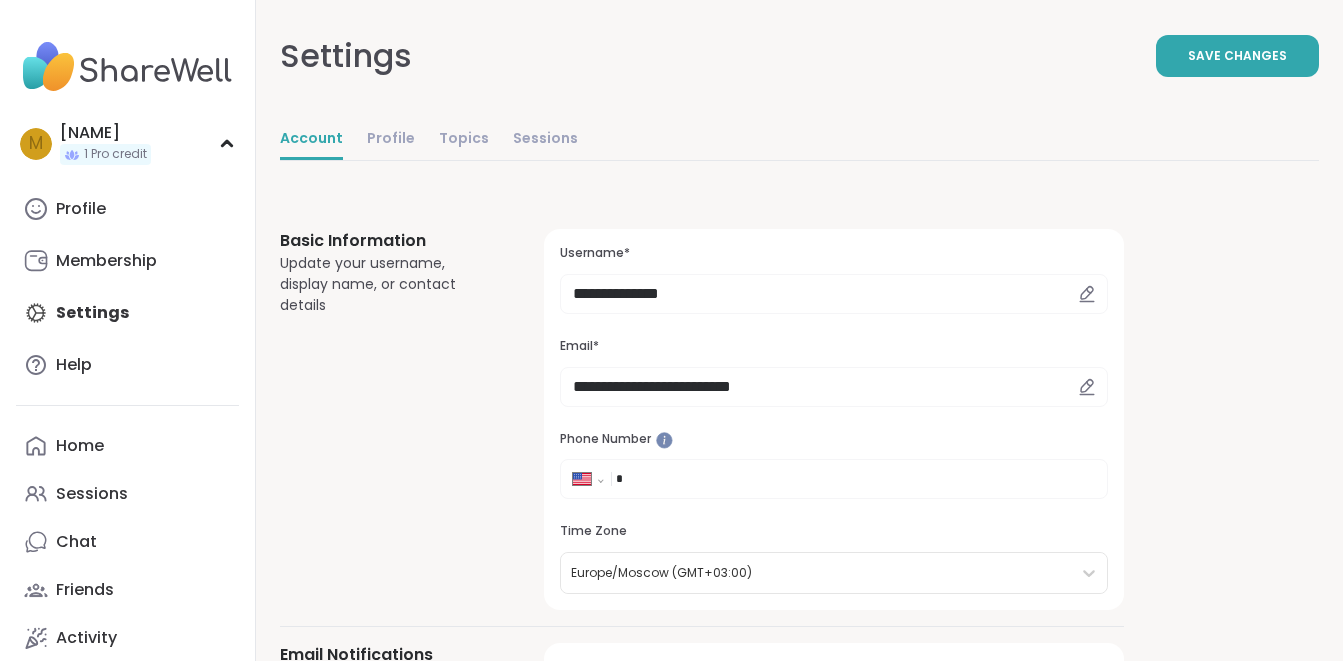 select on "**" 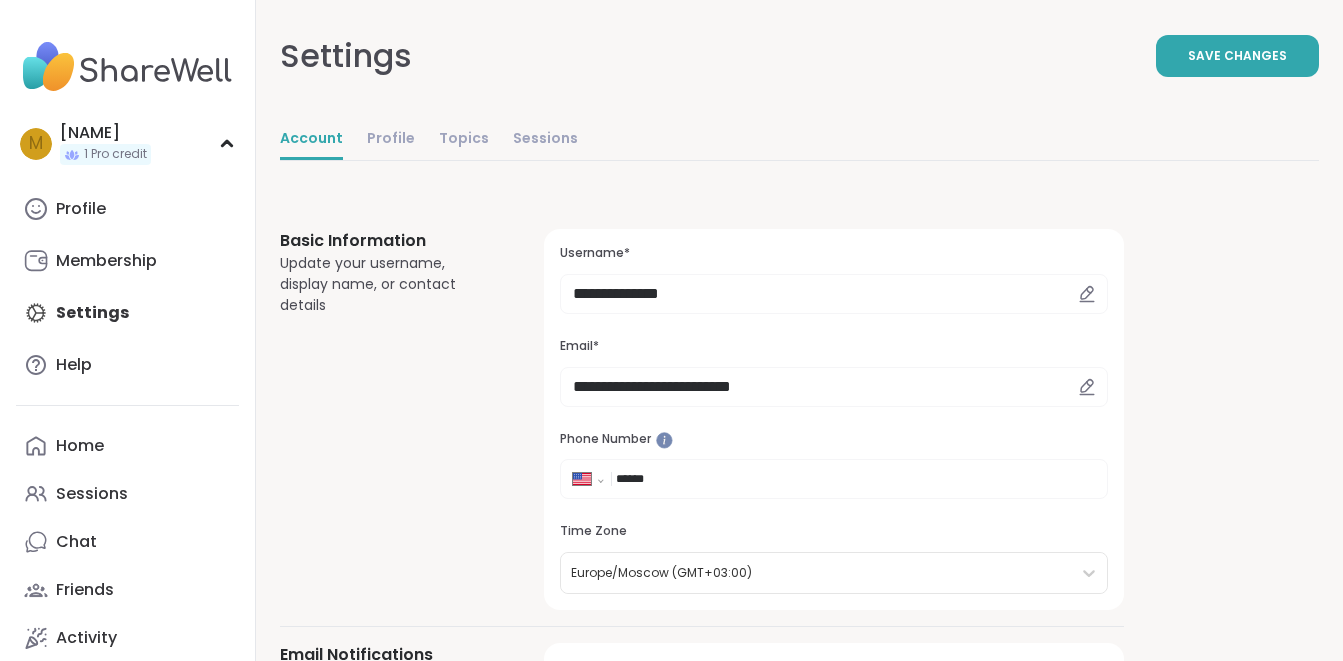 type on "*******" 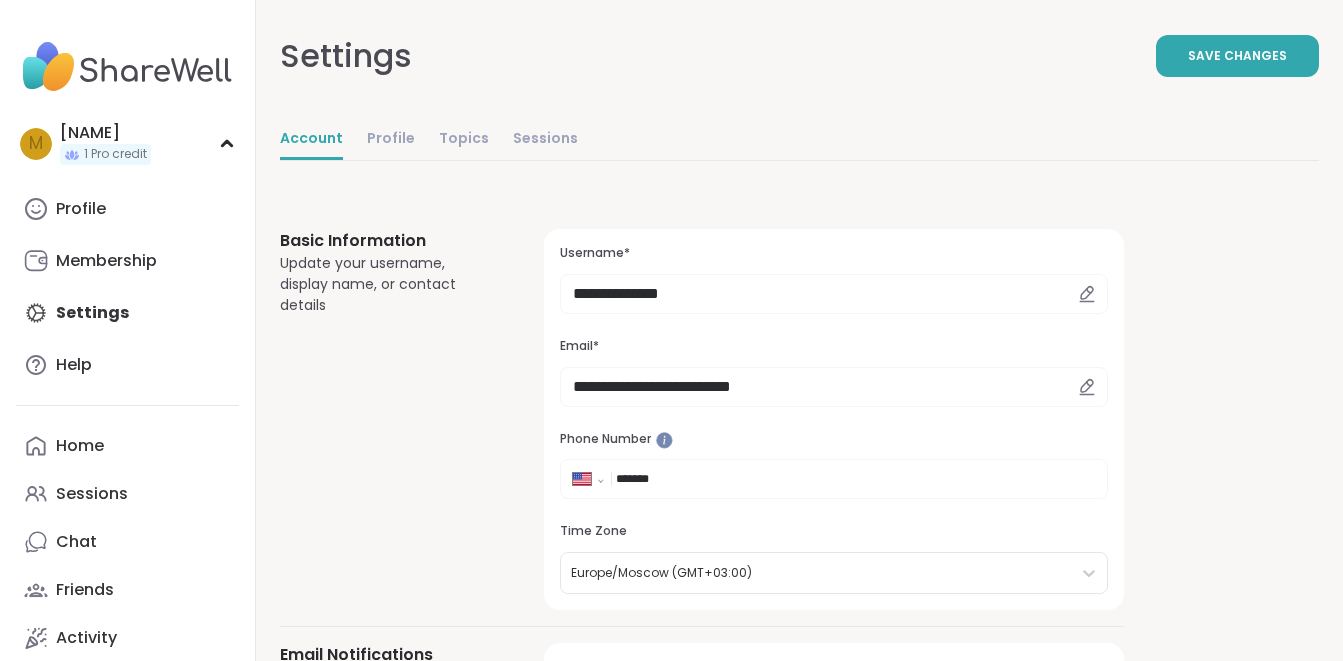 select on "**" 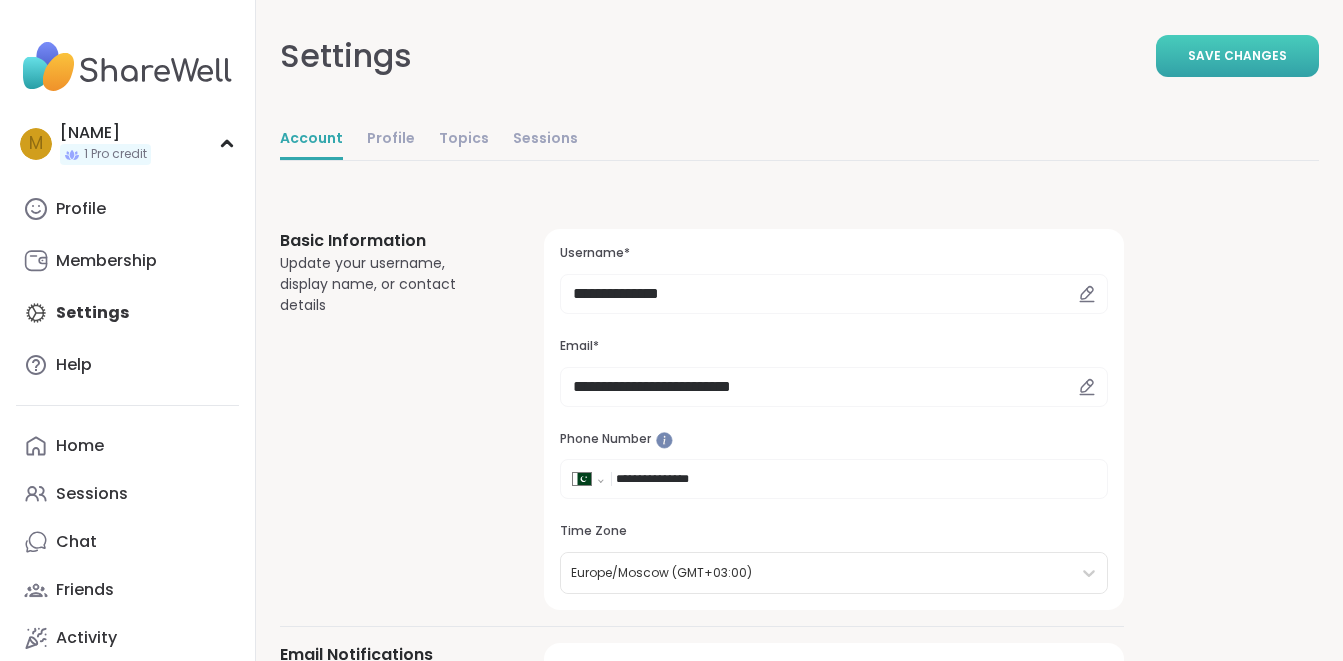 type on "**********" 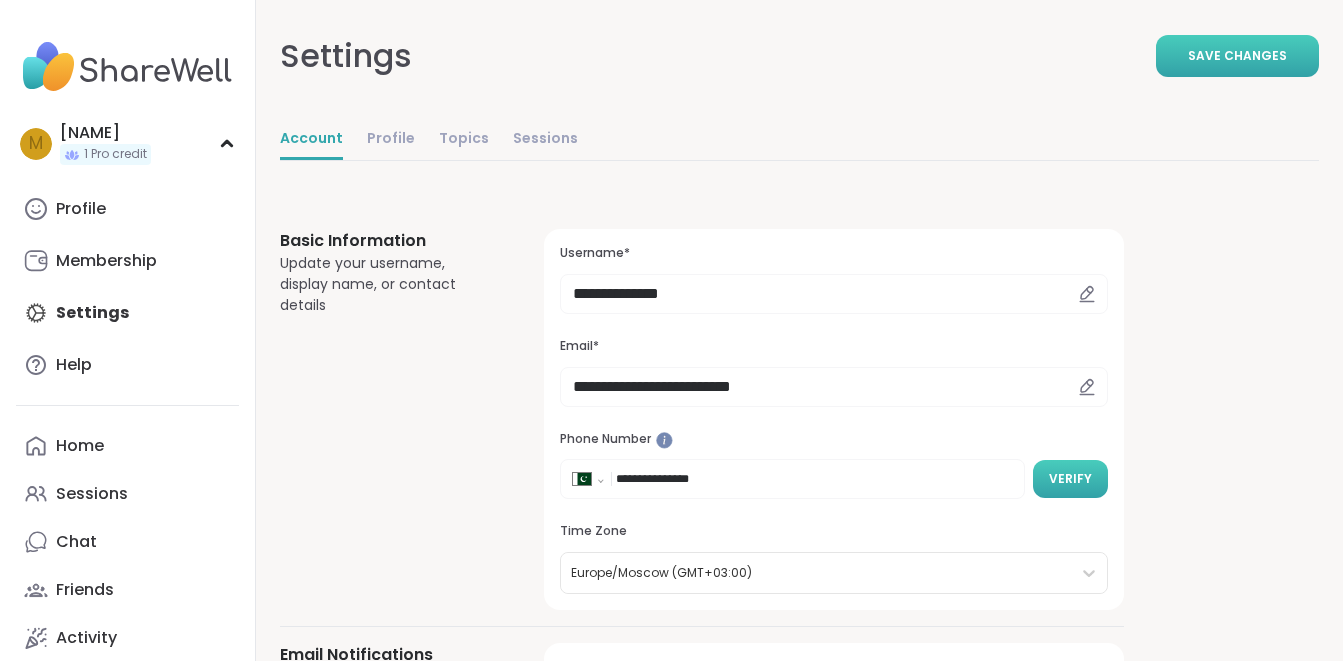 click on "Verify" at bounding box center (1070, 479) 